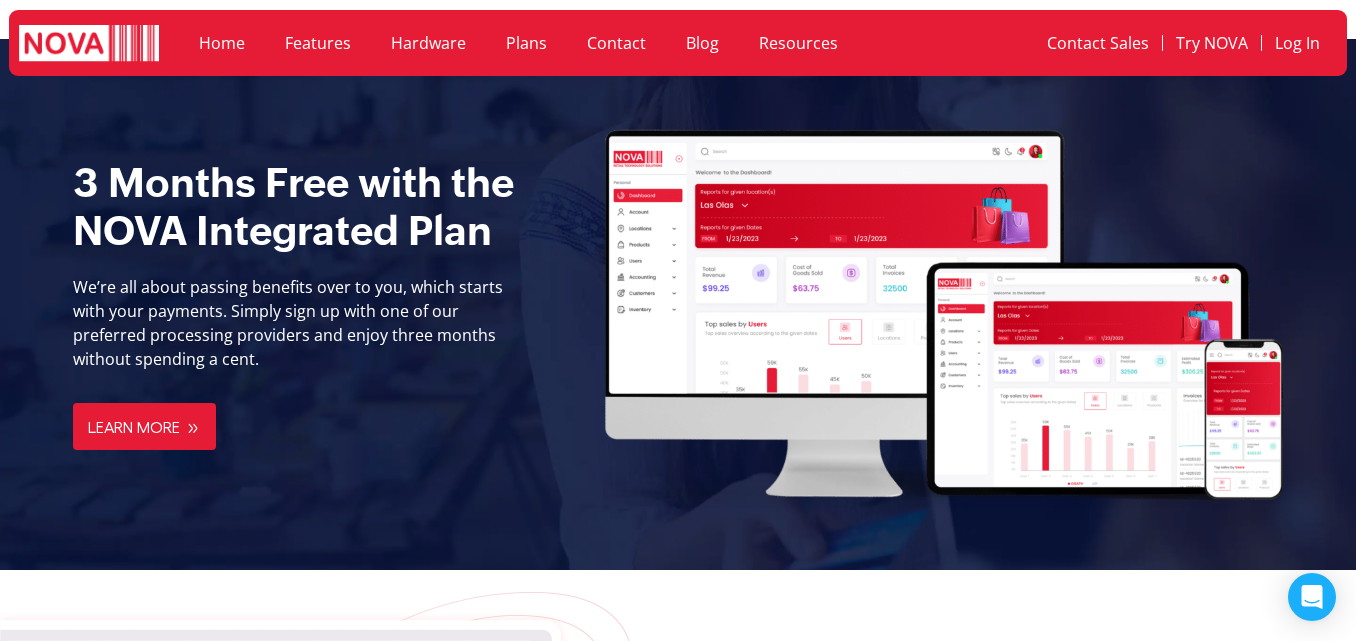 scroll, scrollTop: 2100, scrollLeft: 0, axis: vertical 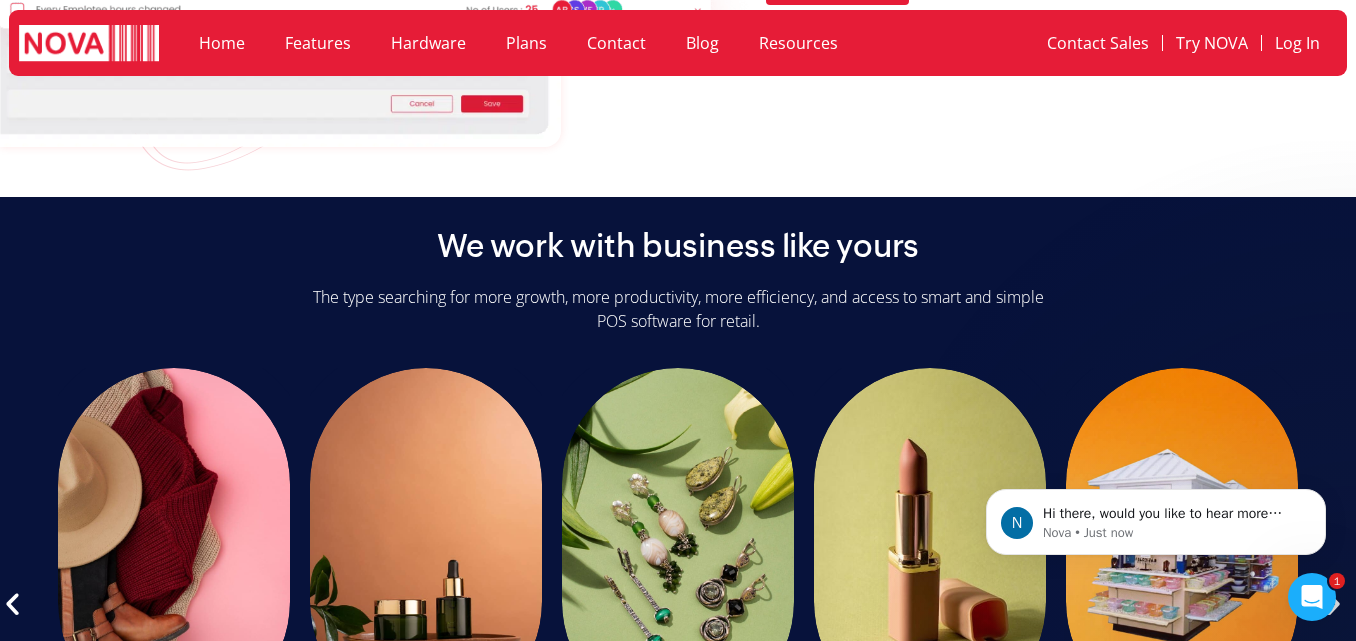 click at bounding box center [355, 14] 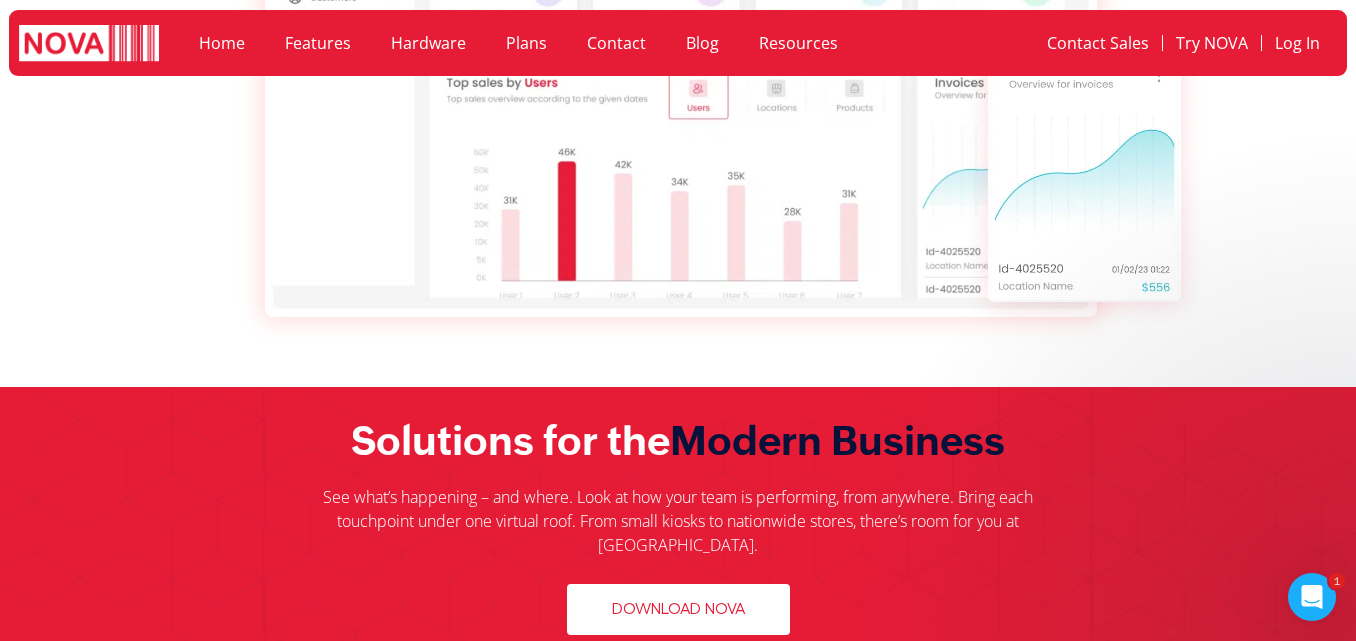 scroll, scrollTop: 700, scrollLeft: 0, axis: vertical 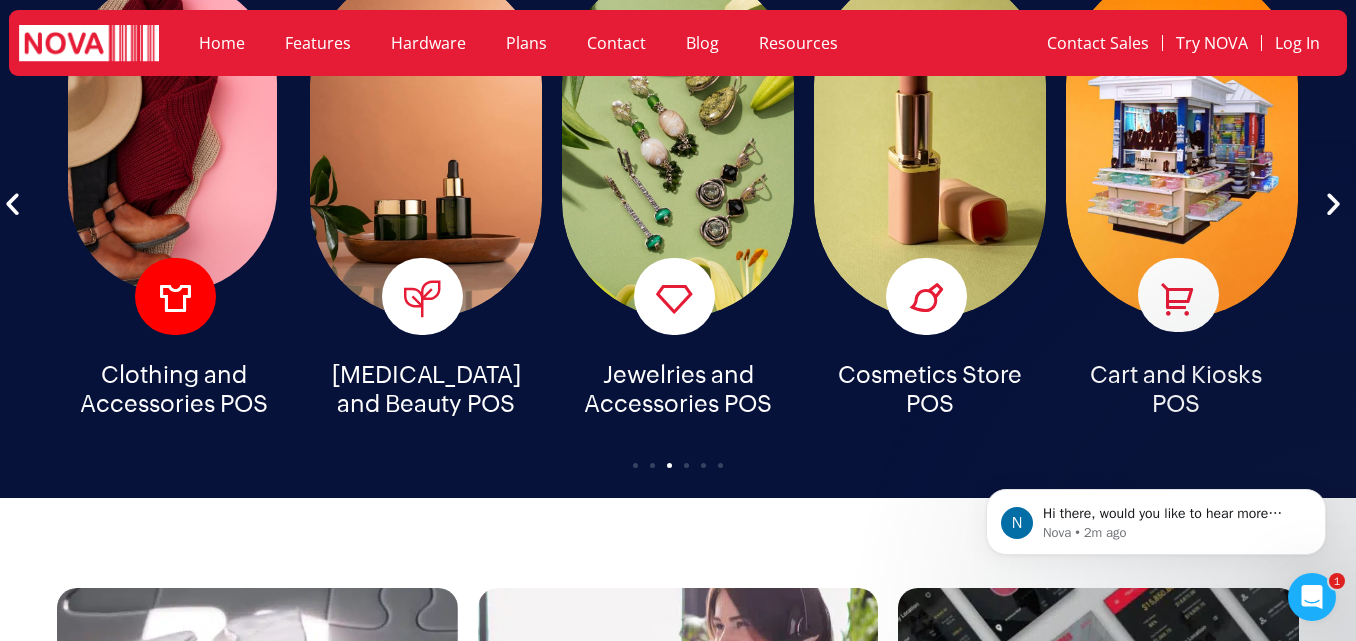 click on "Clothing and Accessories POS" at bounding box center [174, 143] 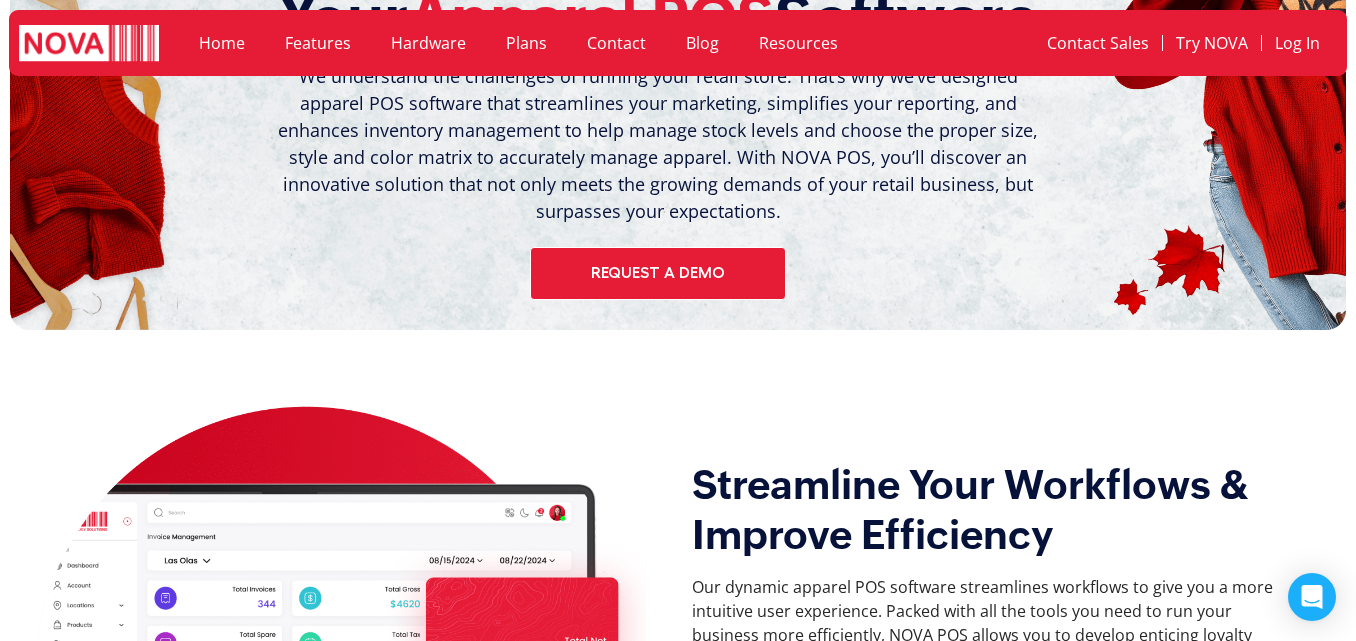 scroll, scrollTop: 500, scrollLeft: 0, axis: vertical 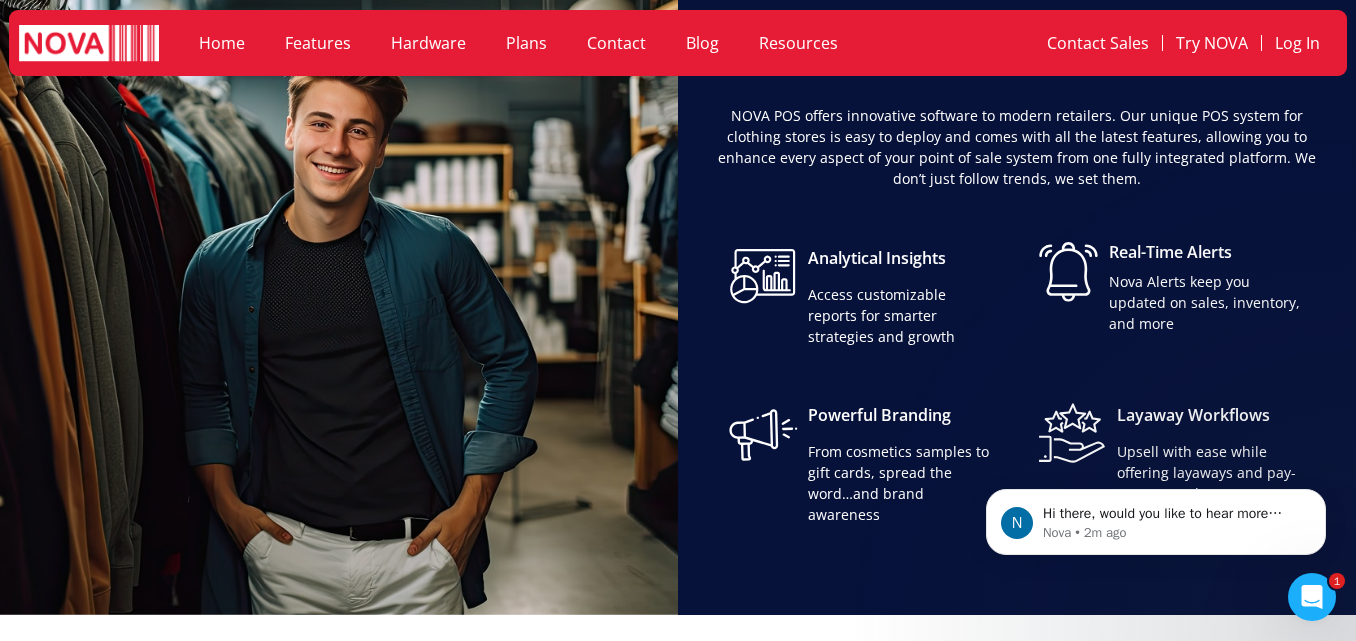 click on "Hardware" 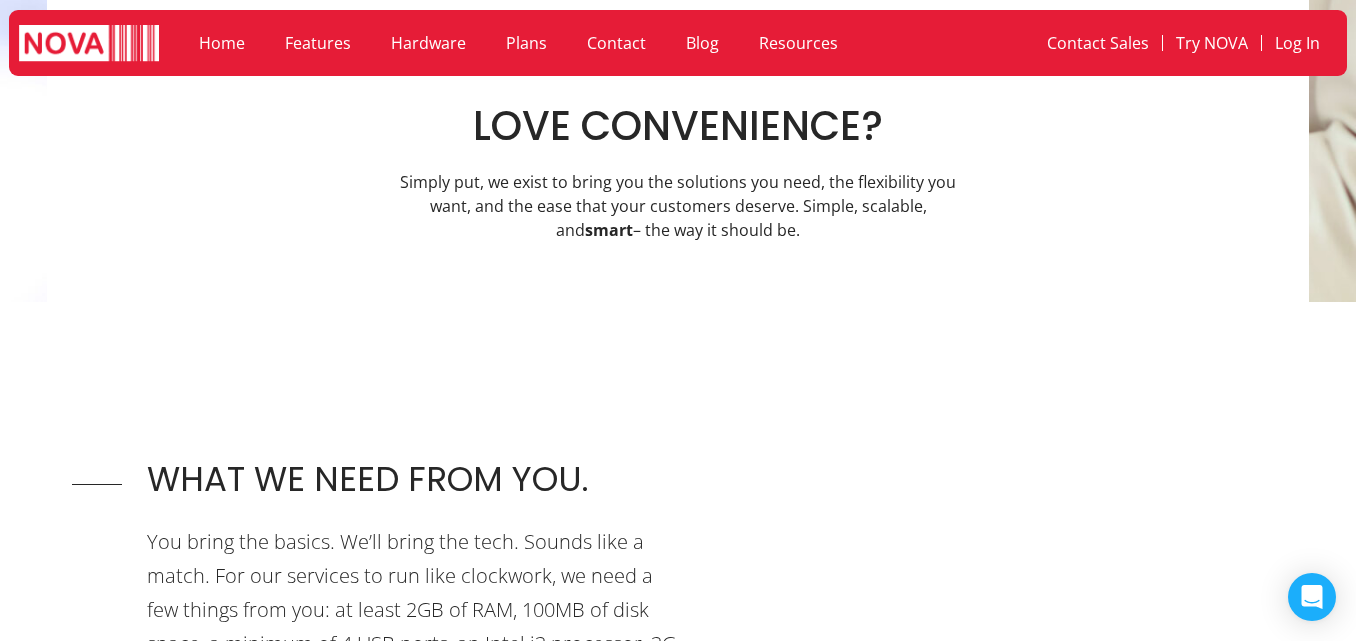 scroll, scrollTop: 800, scrollLeft: 0, axis: vertical 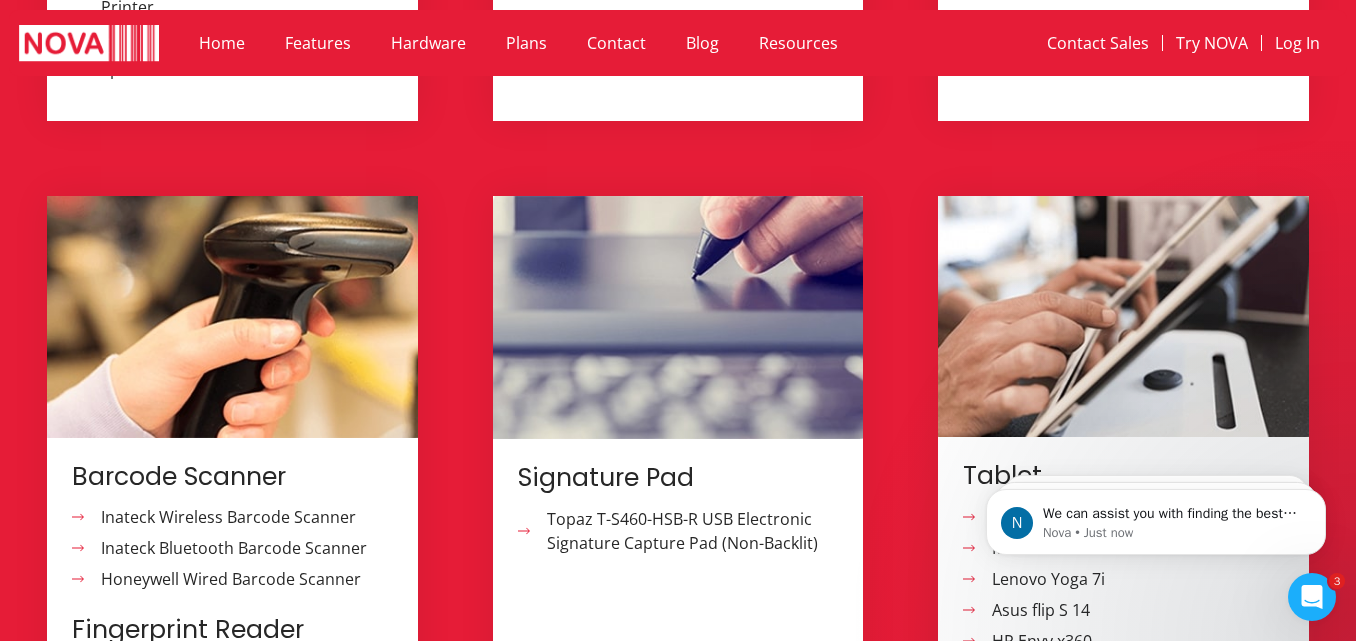 click at bounding box center (1123, 317) 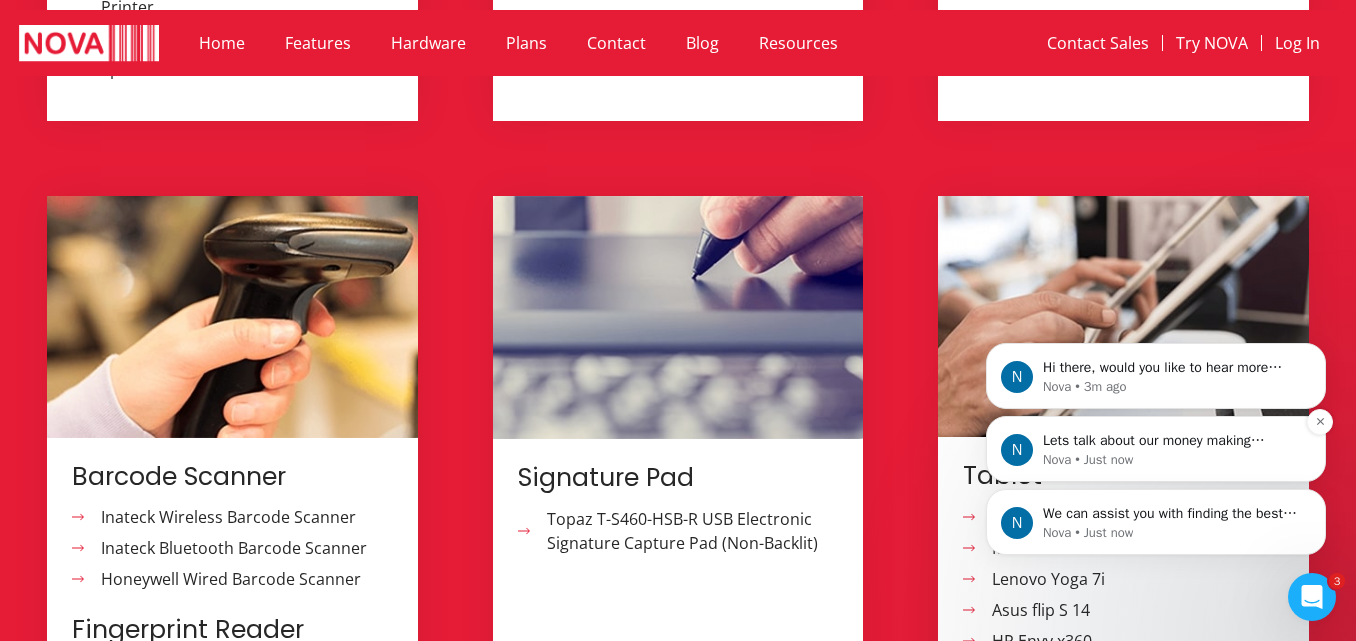 click on "Nova • Just now" at bounding box center [1172, 460] 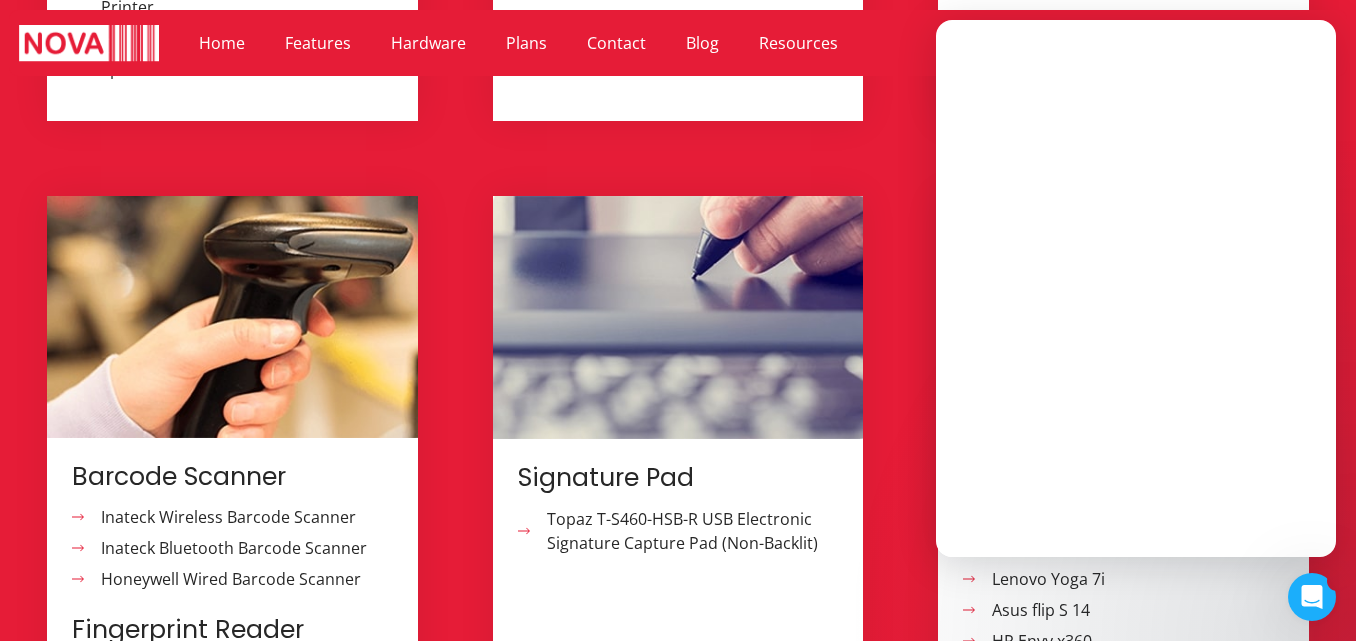 scroll, scrollTop: 0, scrollLeft: 0, axis: both 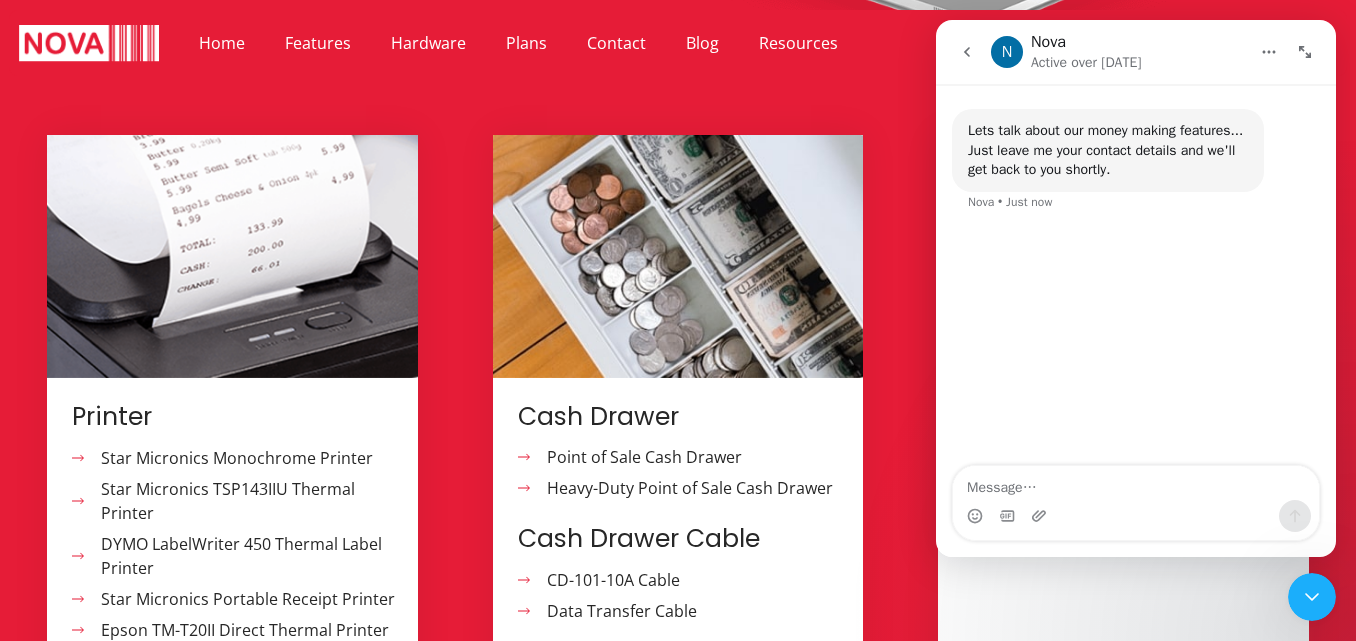 drag, startPoint x: 1311, startPoint y: 62, endPoint x: 2286, endPoint y: 69, distance: 975.02515 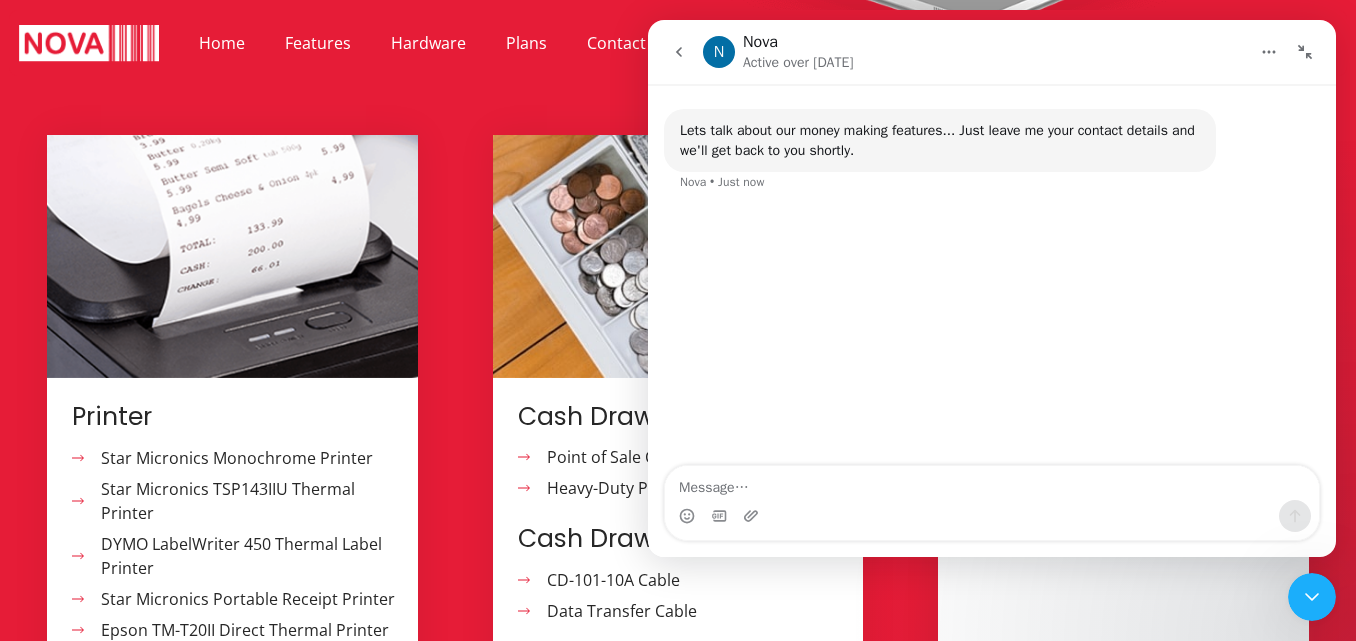 click 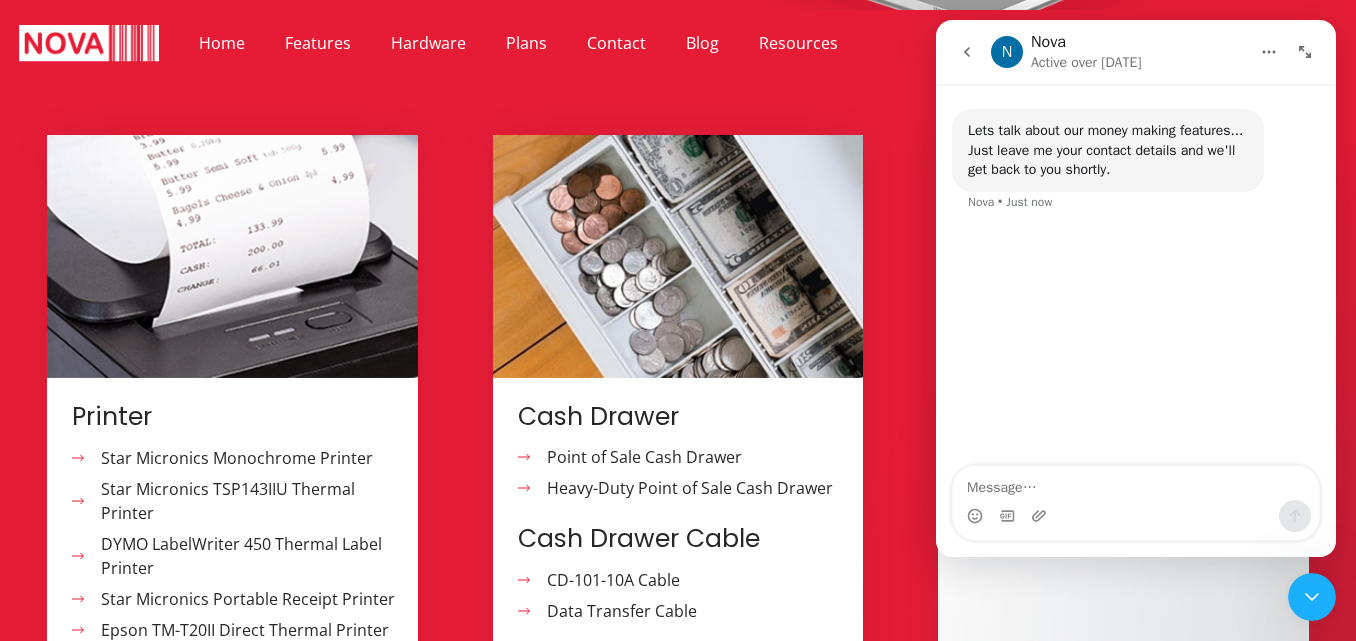 click at bounding box center (967, 52) 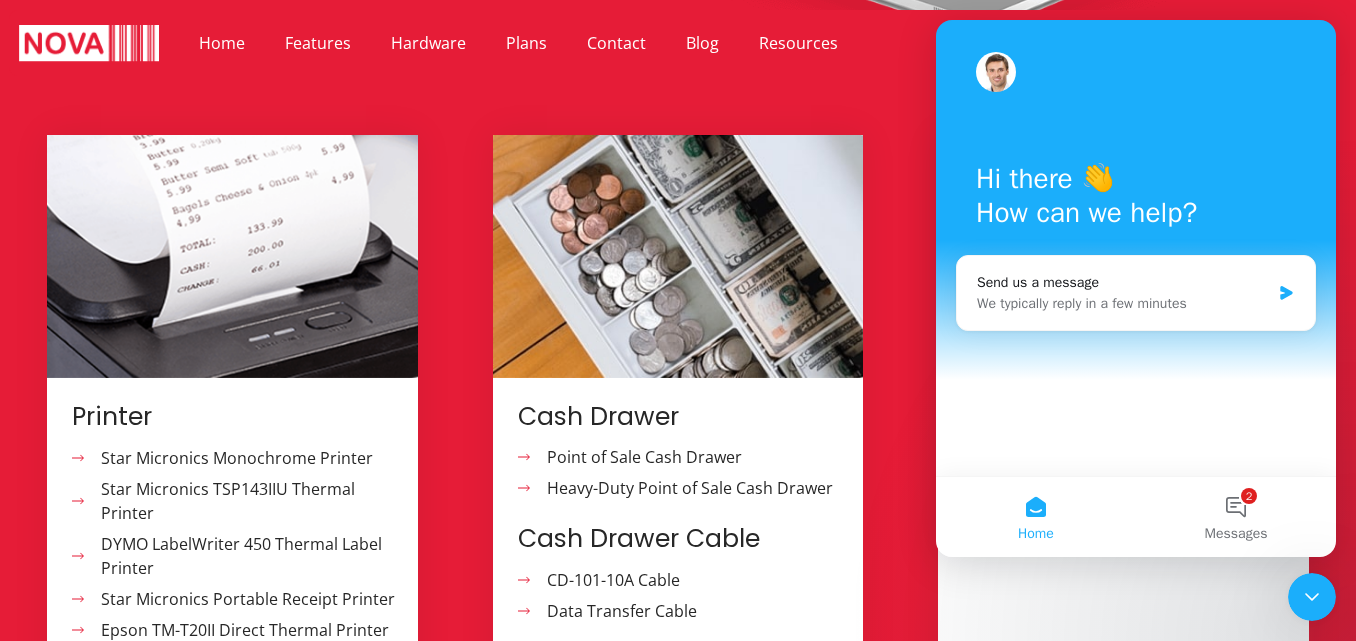 click on "Swiper
MagTek Dynamag Magnetic" at bounding box center (1098, 408) 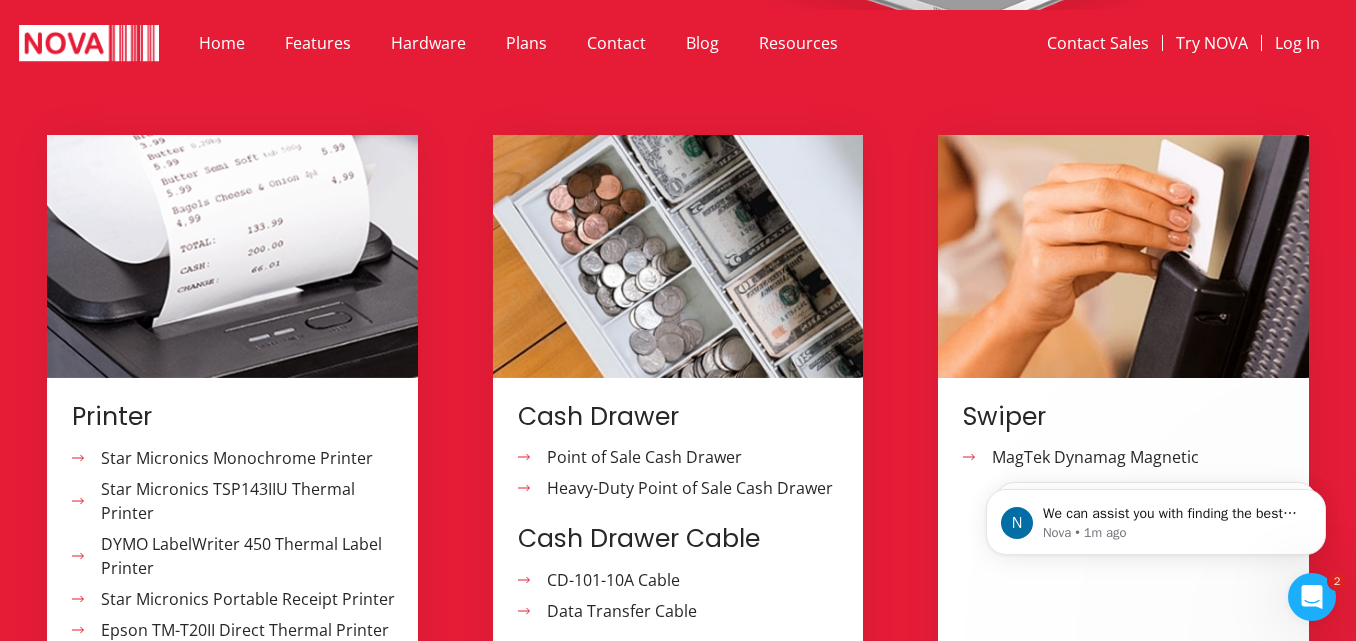 scroll, scrollTop: 0, scrollLeft: 0, axis: both 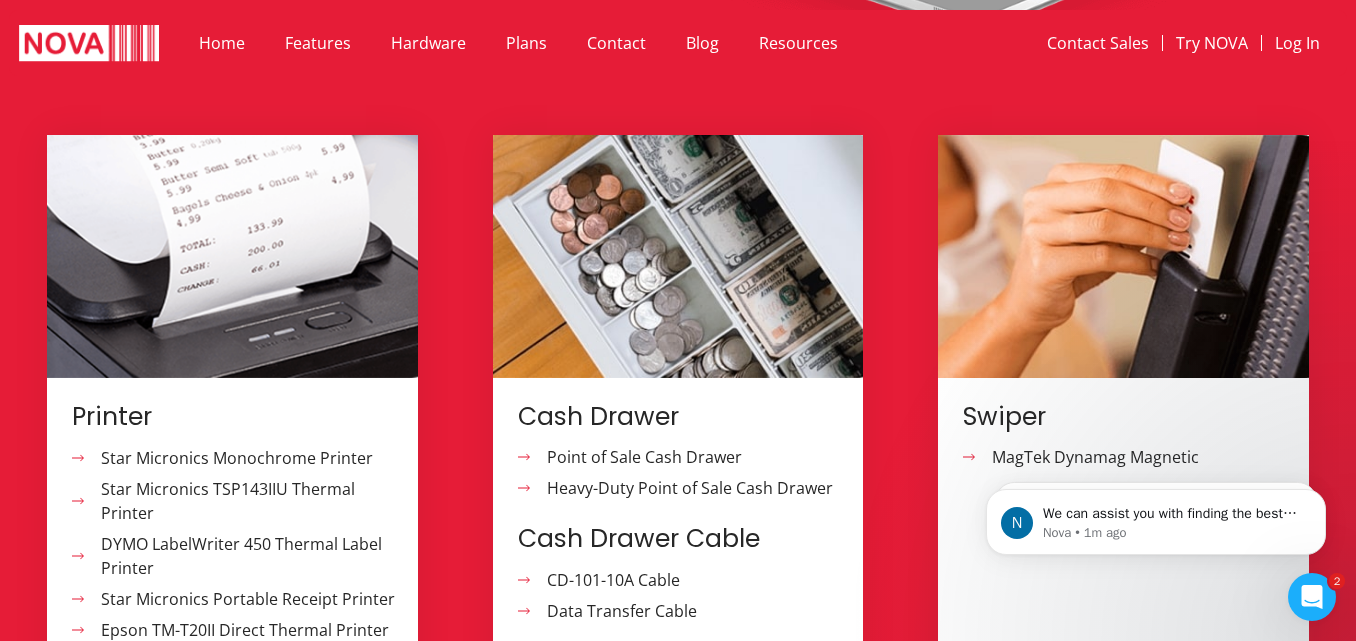 click on "Swiper" at bounding box center [1126, 417] 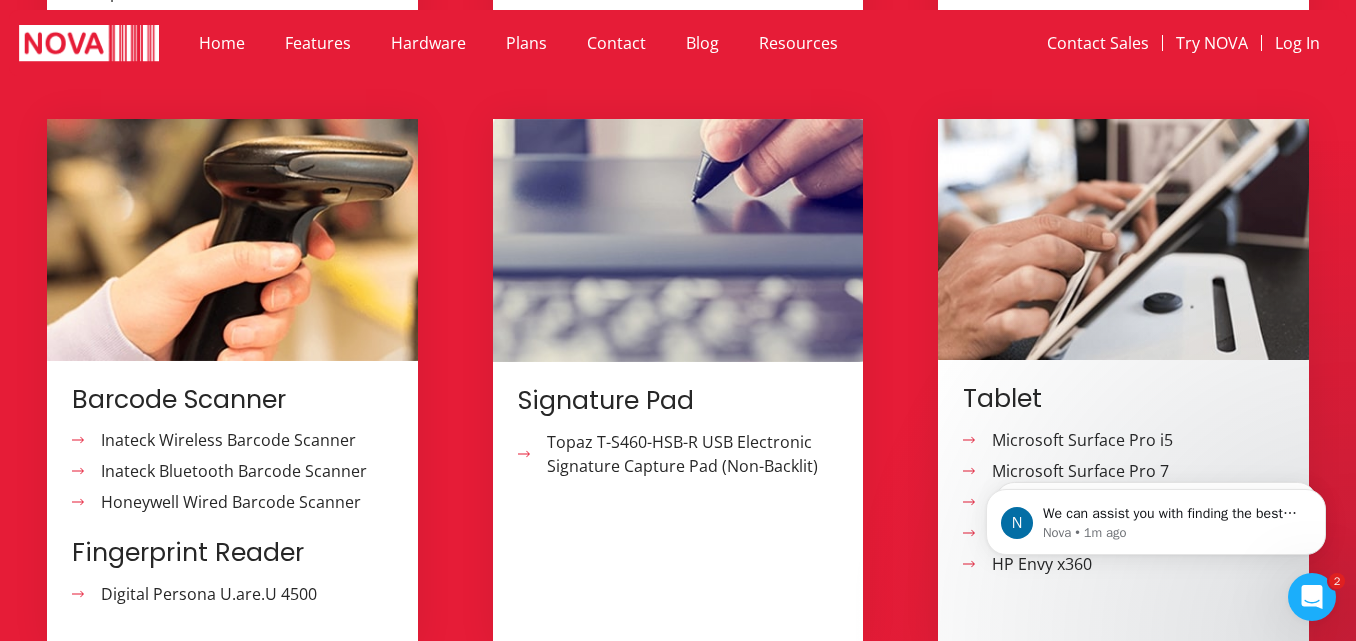 scroll, scrollTop: 2039, scrollLeft: 0, axis: vertical 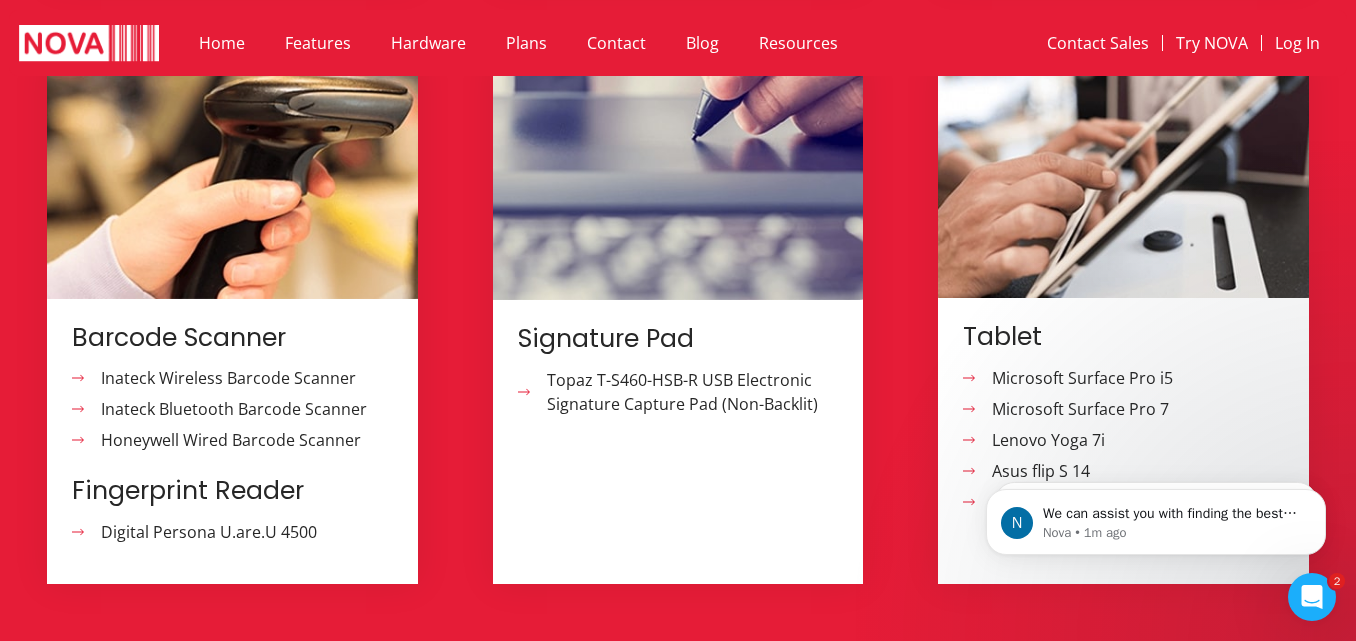 click on "Microsoft Surface Pro i5" at bounding box center (1080, 378) 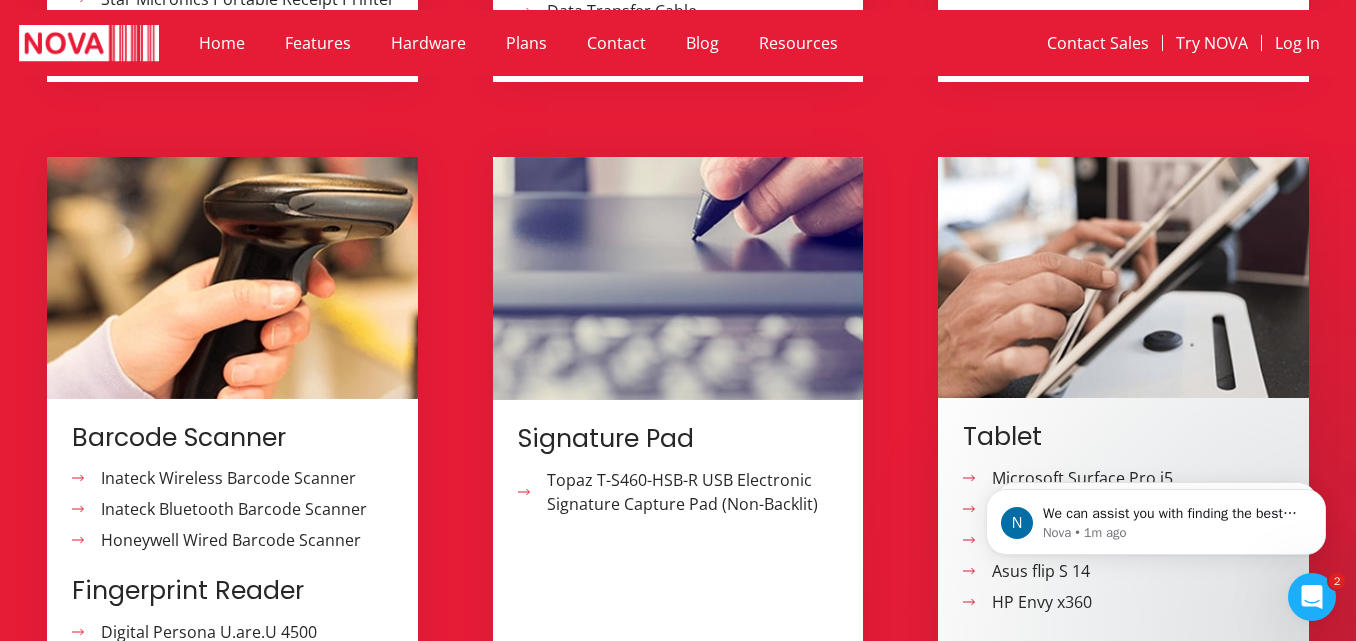 click at bounding box center (232, 278) 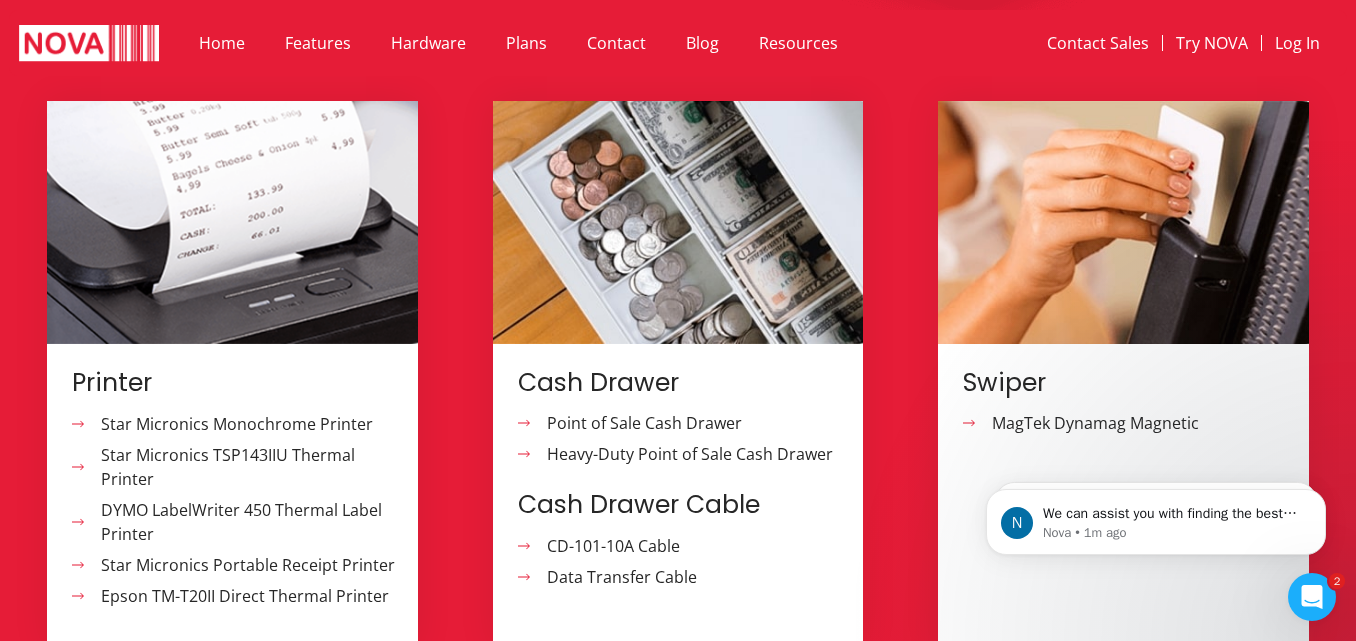 scroll, scrollTop: 1339, scrollLeft: 0, axis: vertical 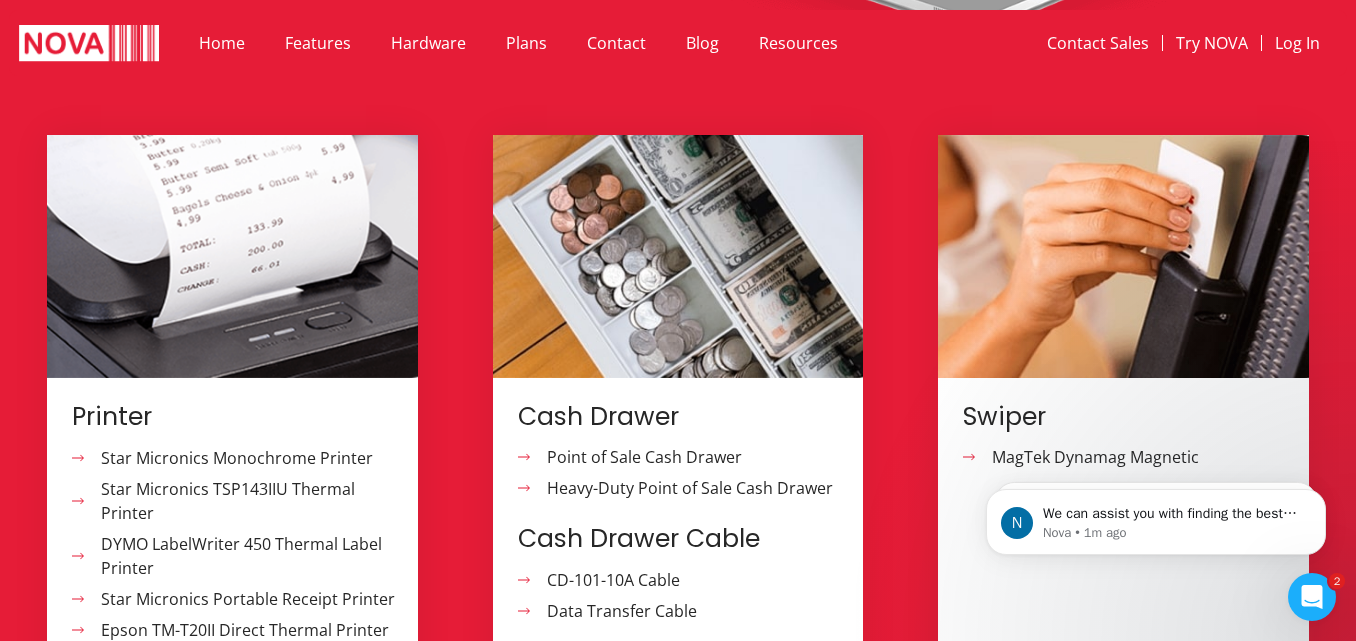 click on "Cash Drawer" at bounding box center [681, 417] 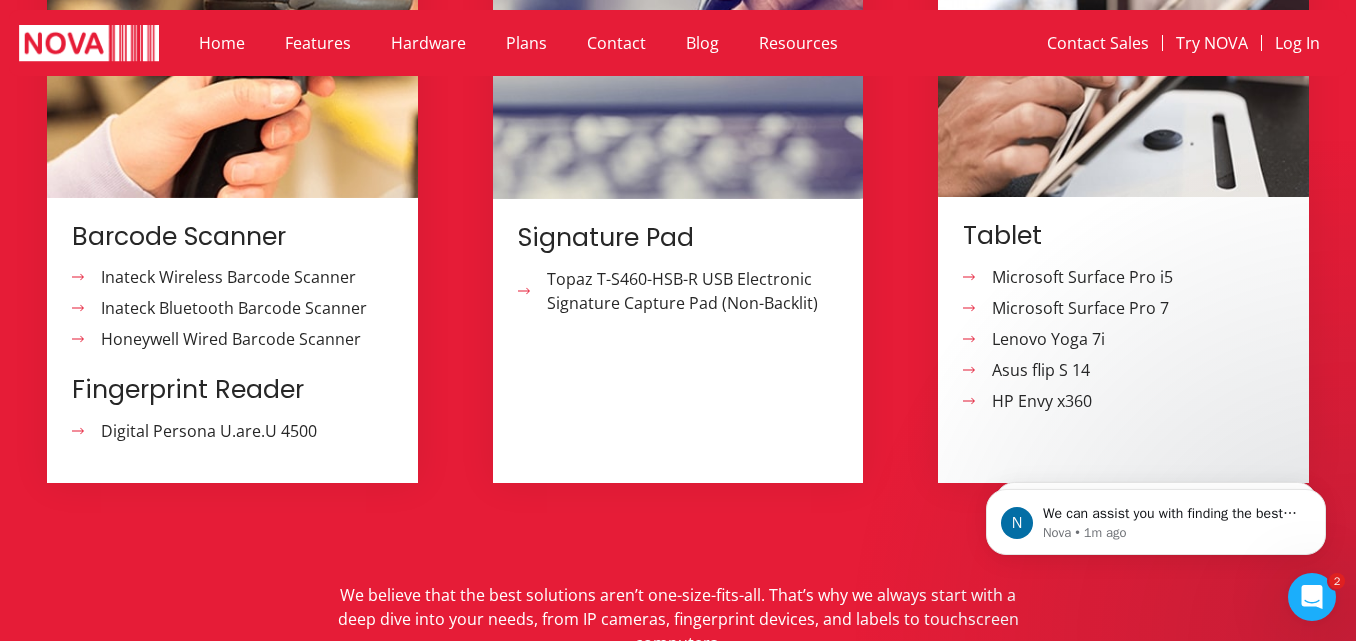 scroll, scrollTop: 2039, scrollLeft: 0, axis: vertical 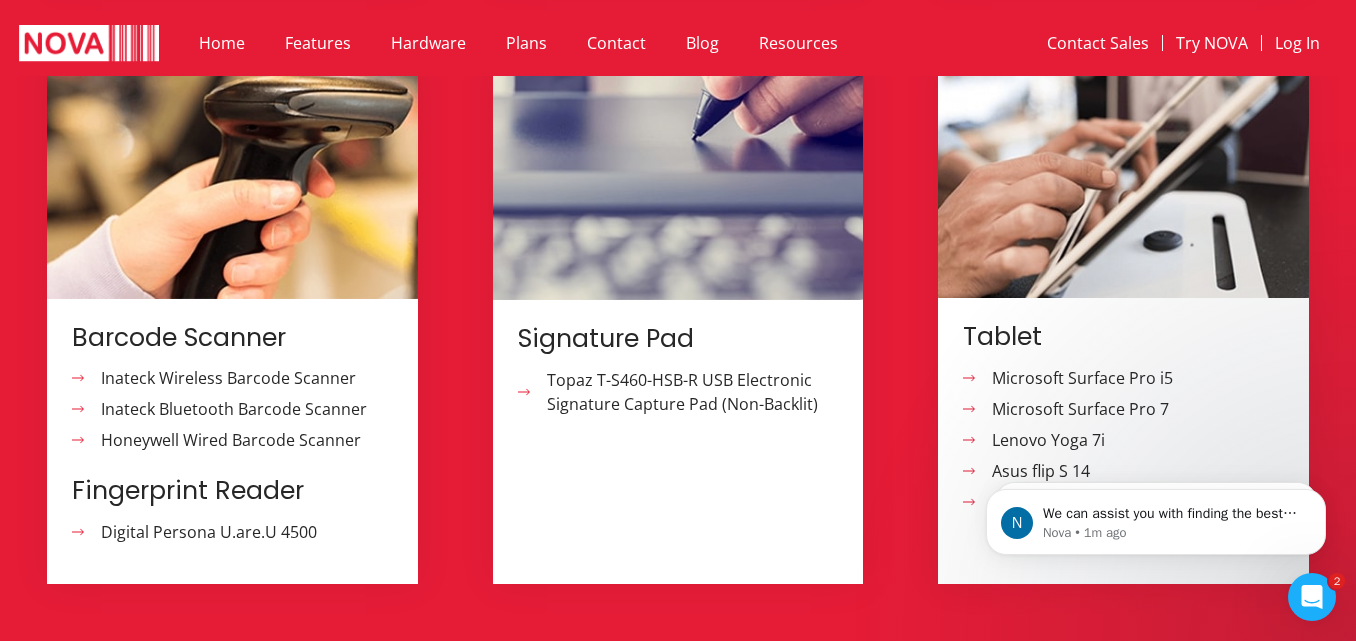 click on "Barcode Scanner" at bounding box center [235, 338] 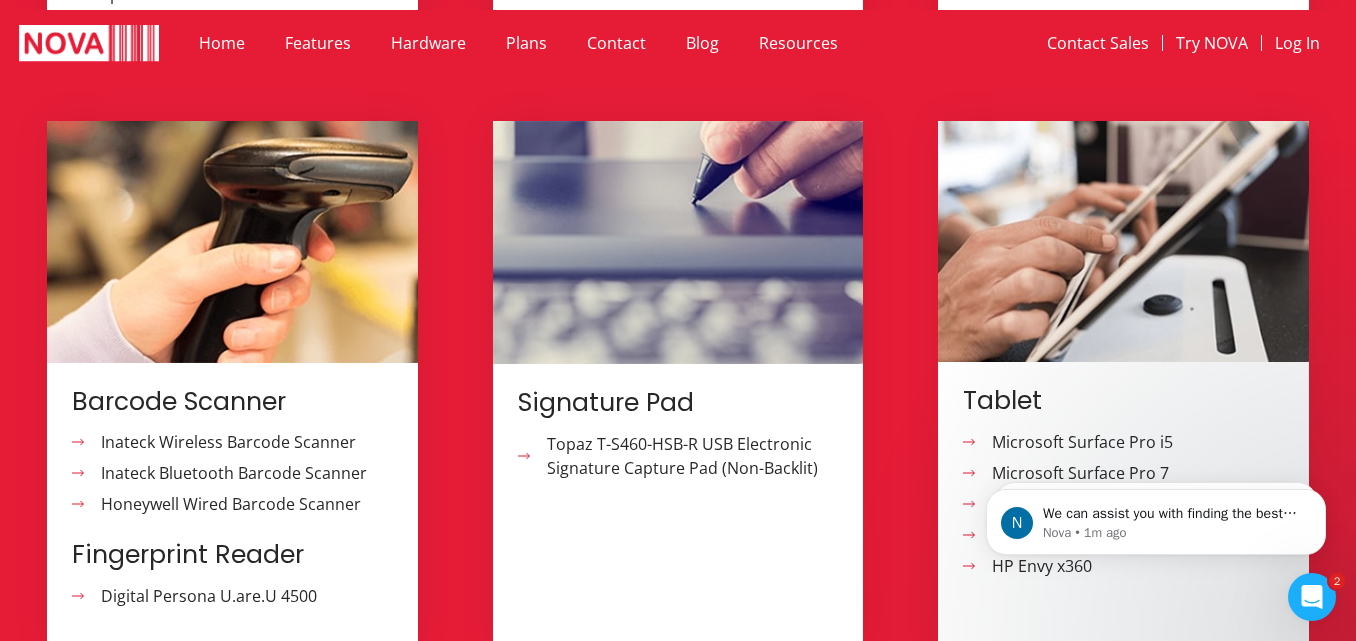 scroll, scrollTop: 1939, scrollLeft: 0, axis: vertical 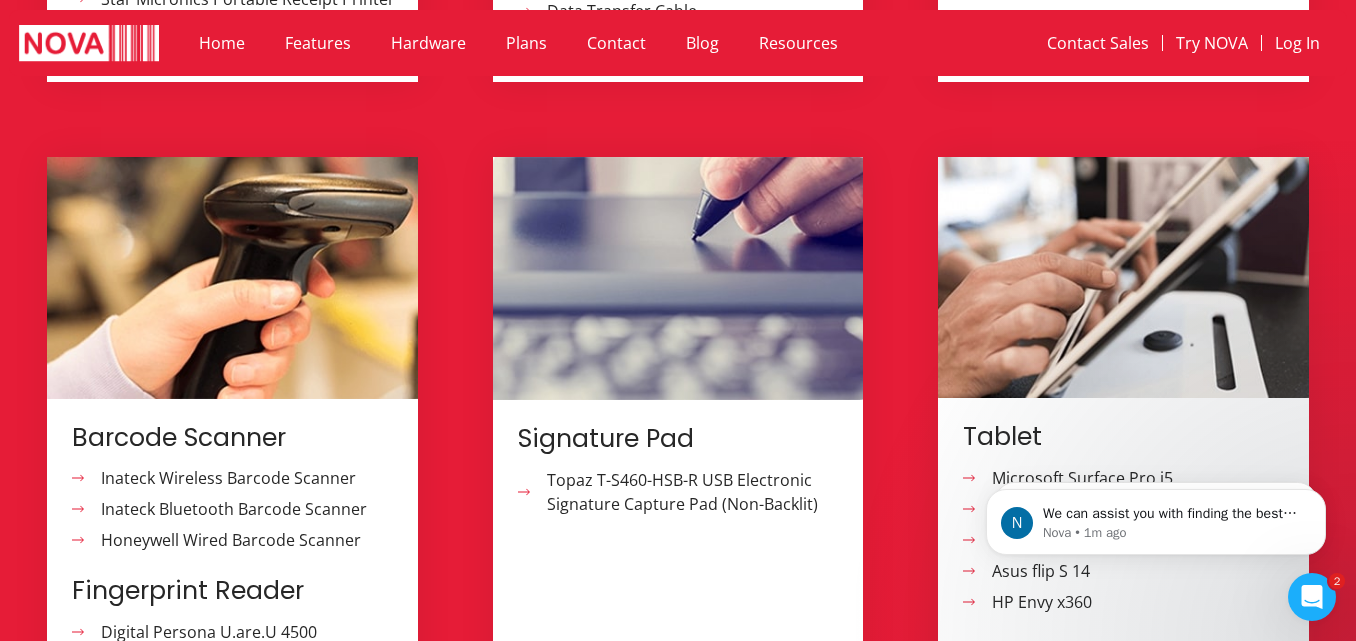 click at bounding box center (232, 278) 